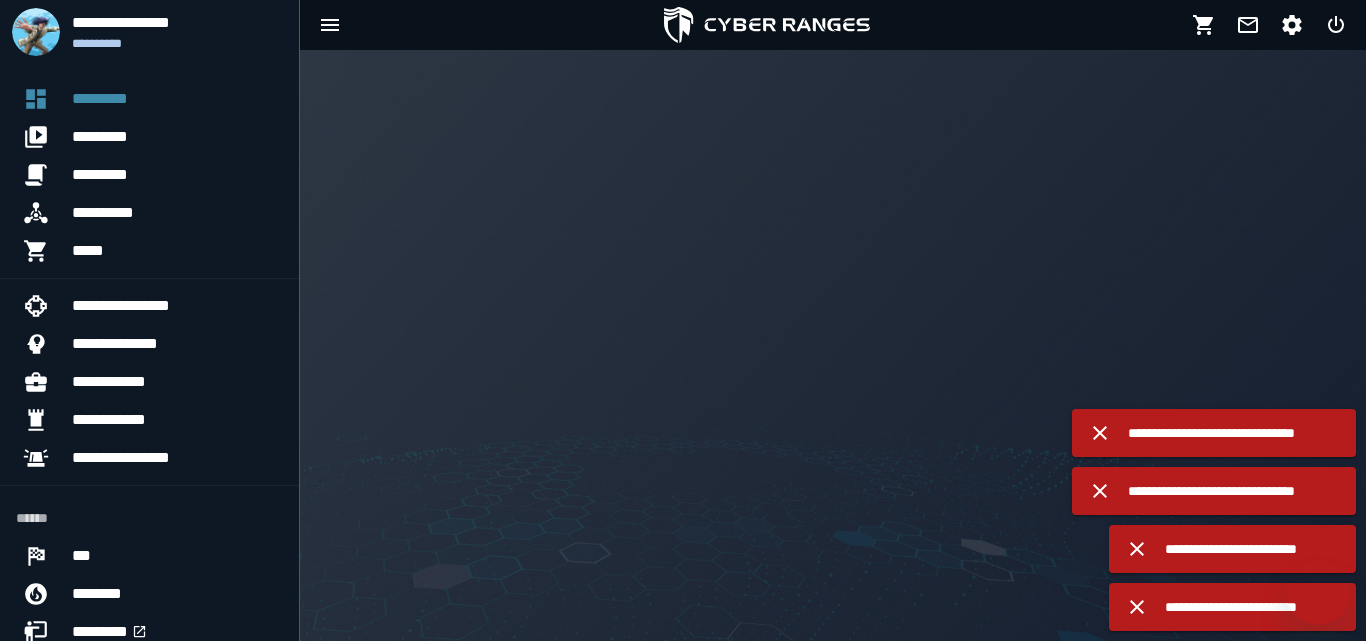 scroll, scrollTop: 0, scrollLeft: 0, axis: both 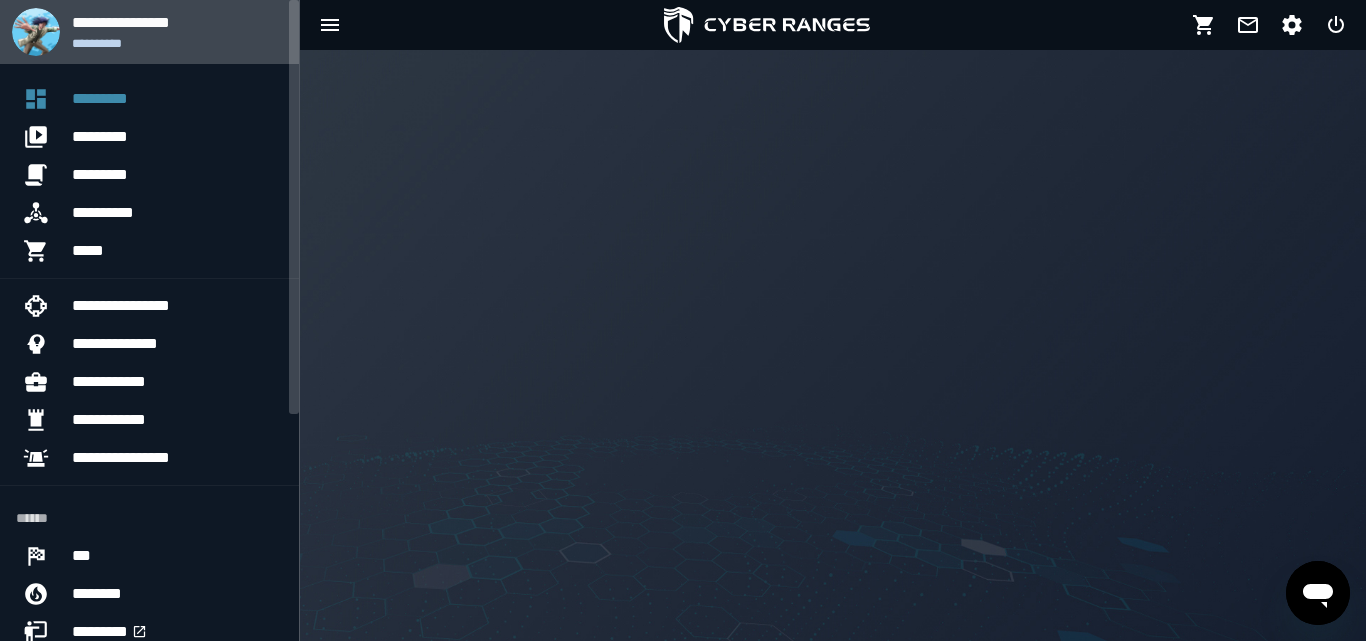 click on "**********" at bounding box center (177, 22) 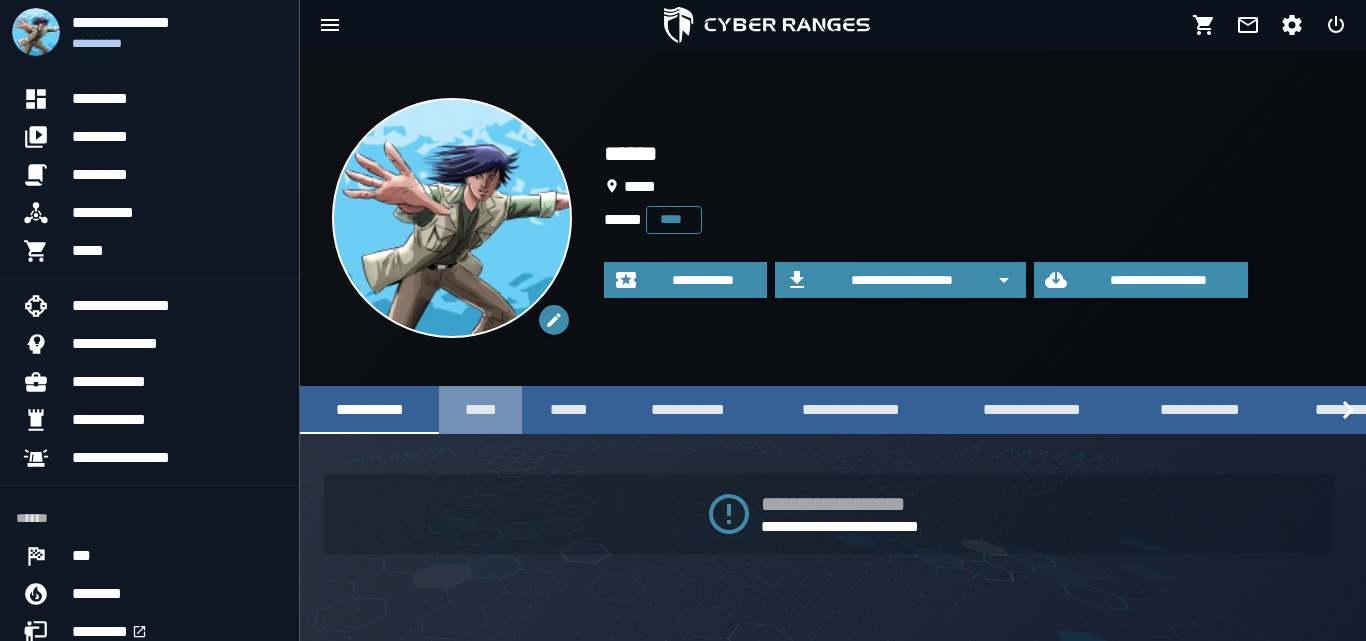 click on "*****" at bounding box center [480, 409] 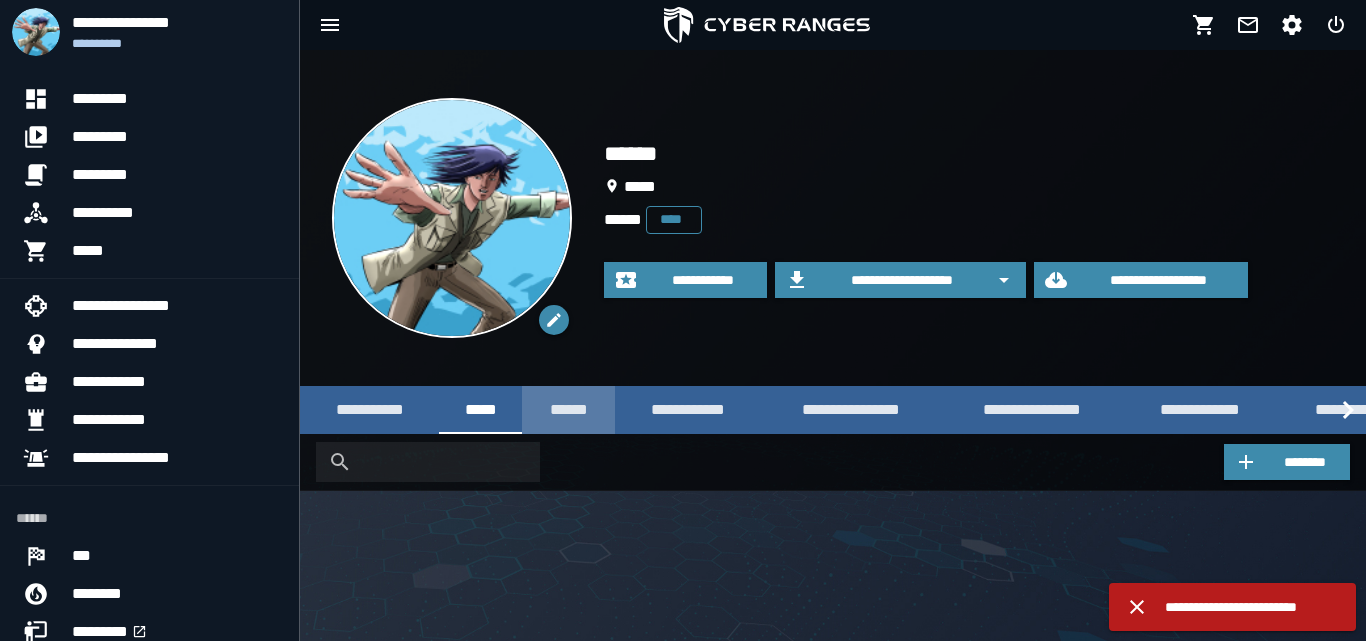 click on "******" at bounding box center [568, 409] 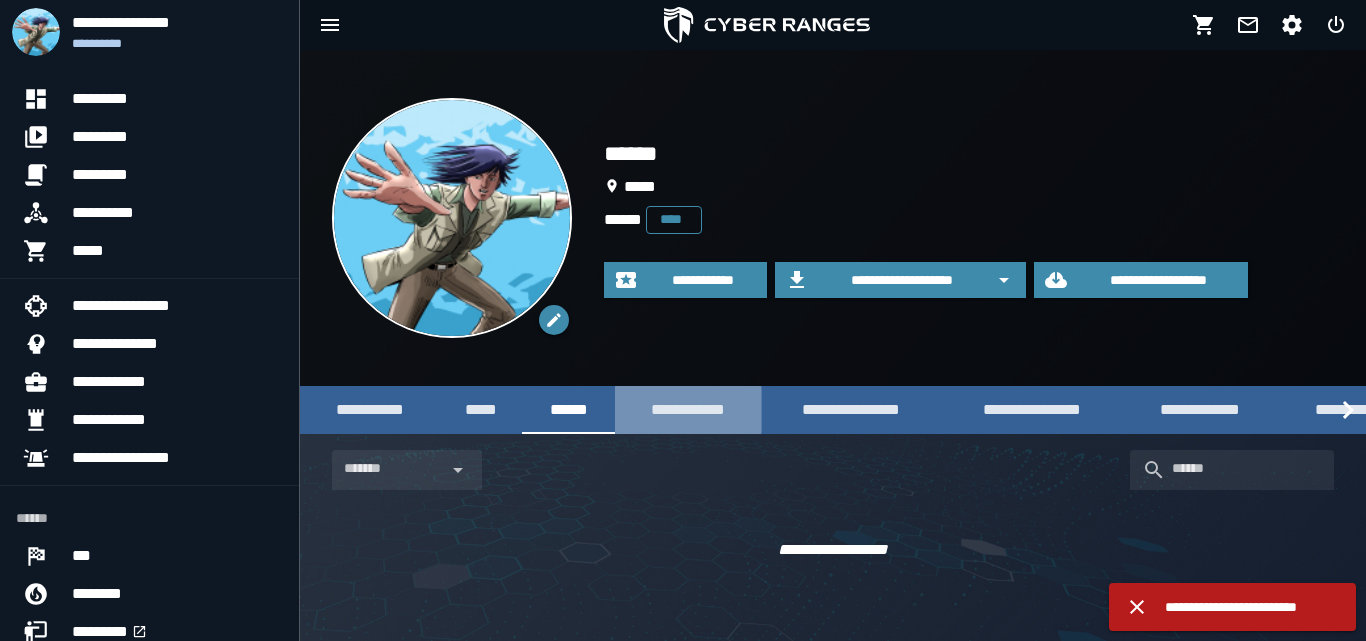 click on "**********" at bounding box center [688, 409] 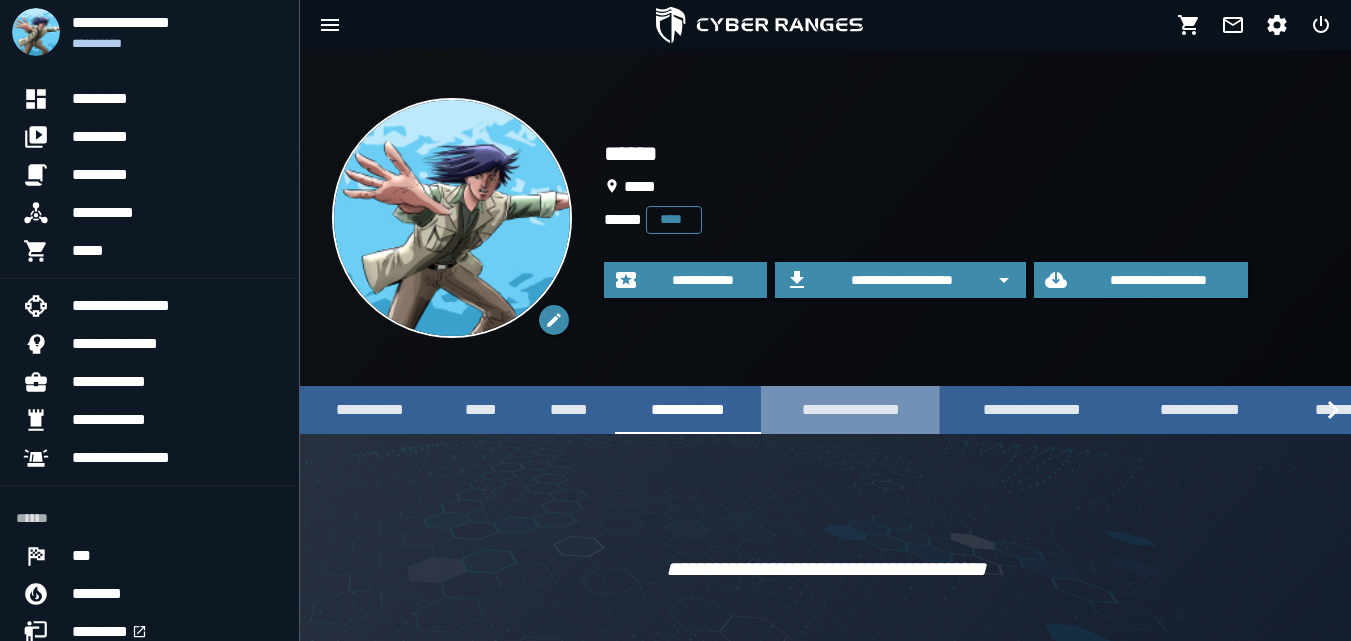 click on "**********" at bounding box center [850, 409] 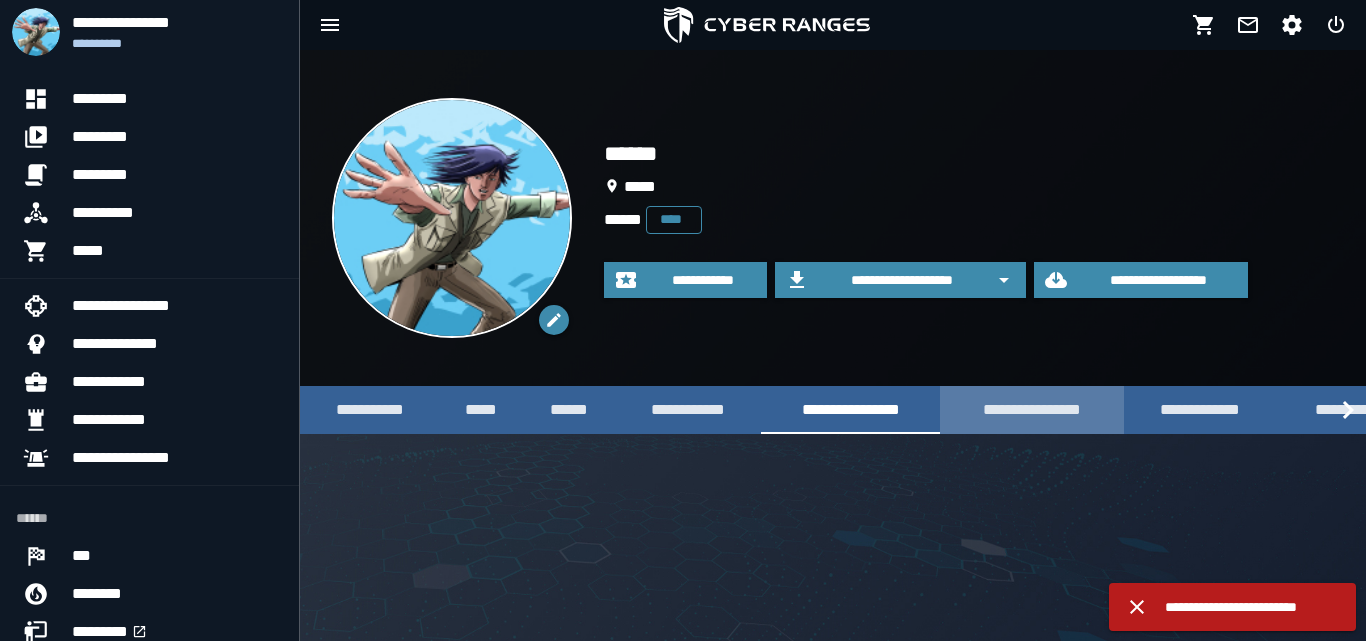 click on "**********" at bounding box center (1032, 409) 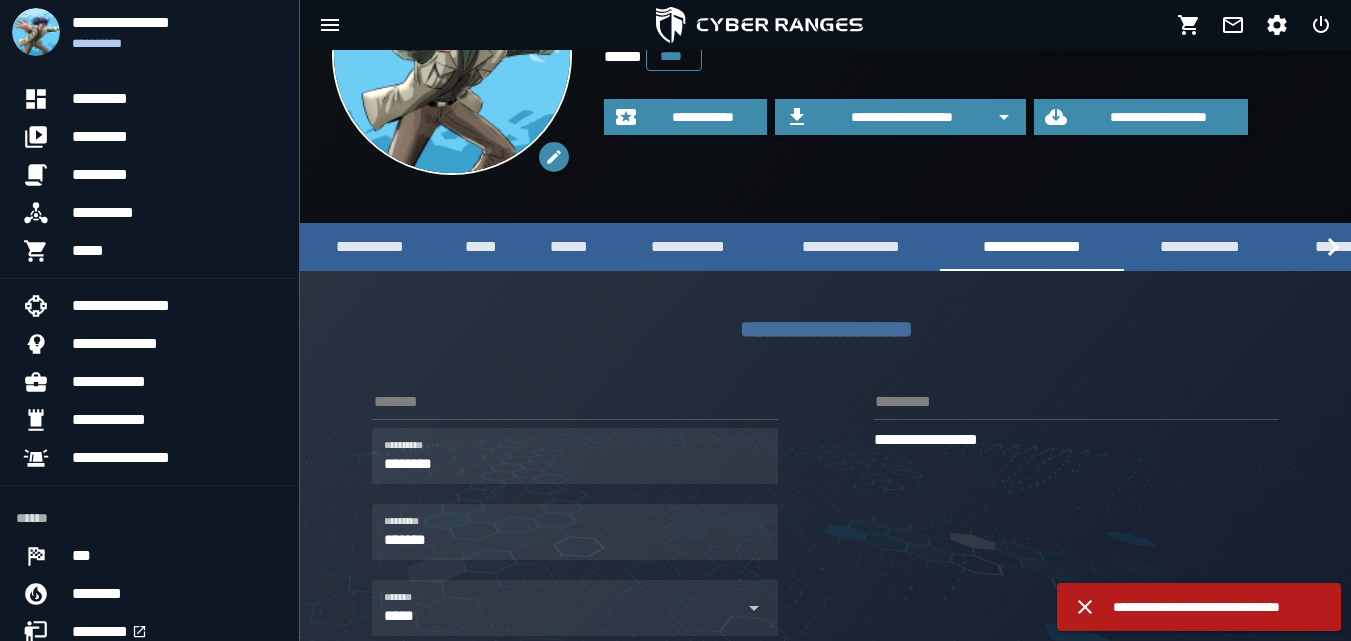 scroll, scrollTop: 165, scrollLeft: 0, axis: vertical 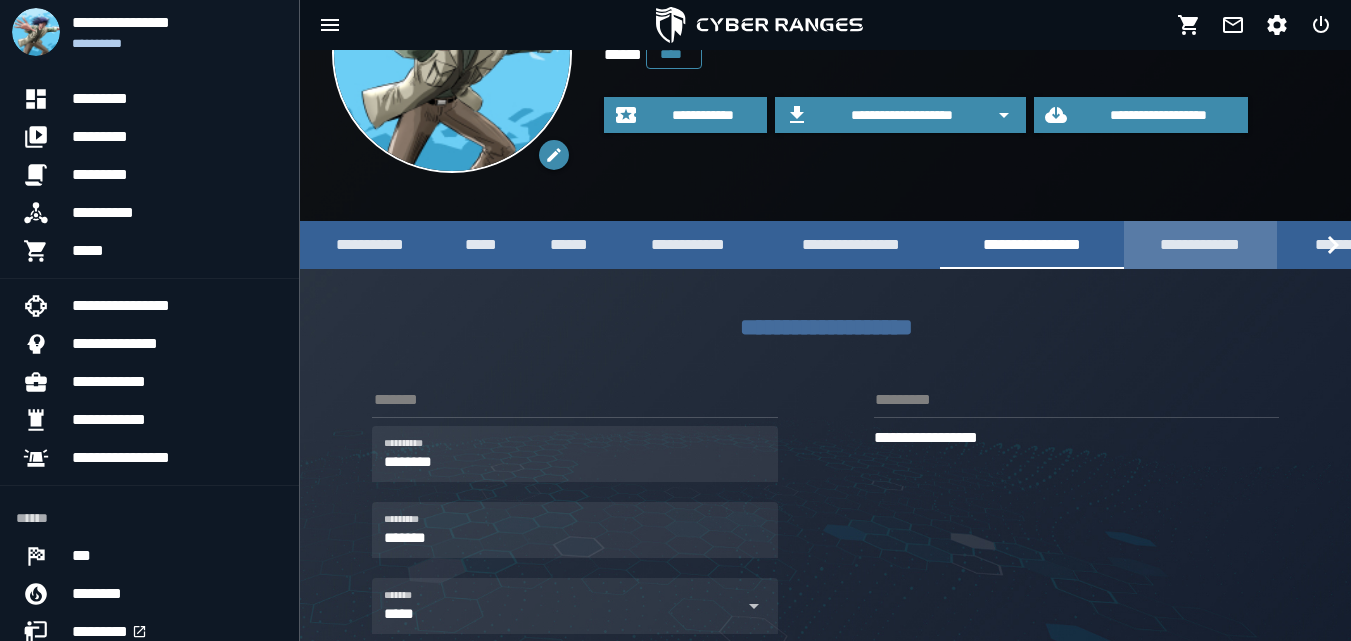 click on "**********" at bounding box center [1200, 244] 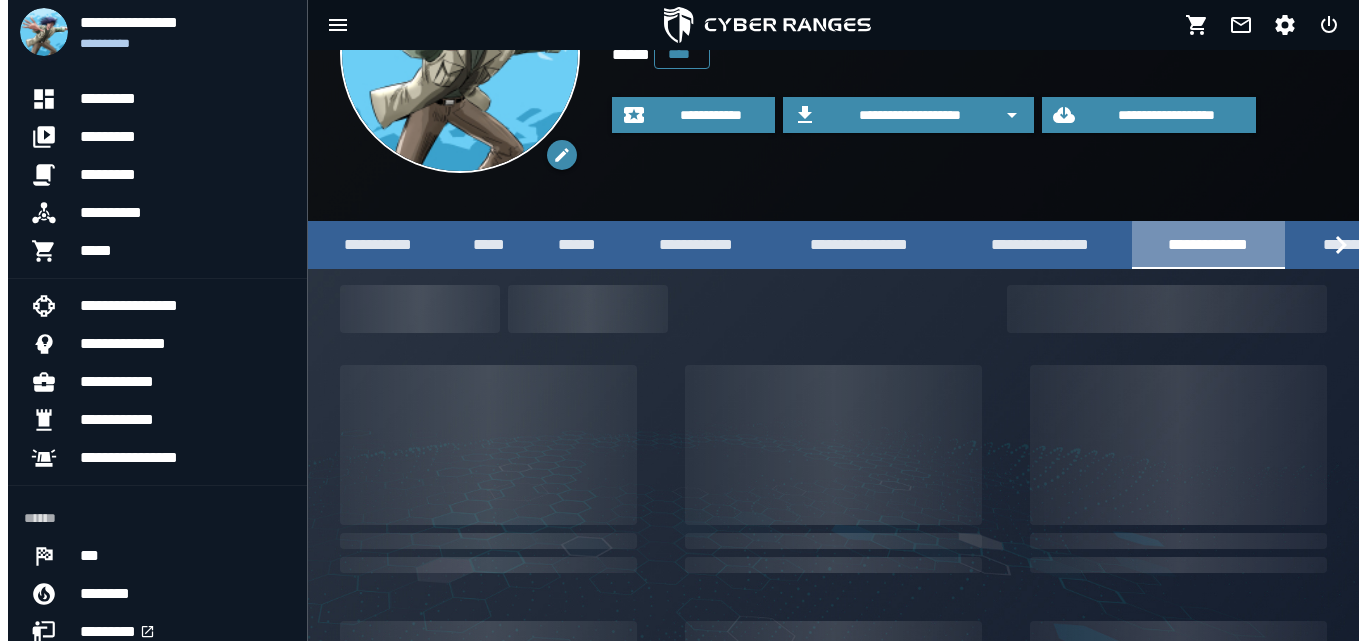 scroll, scrollTop: 0, scrollLeft: 0, axis: both 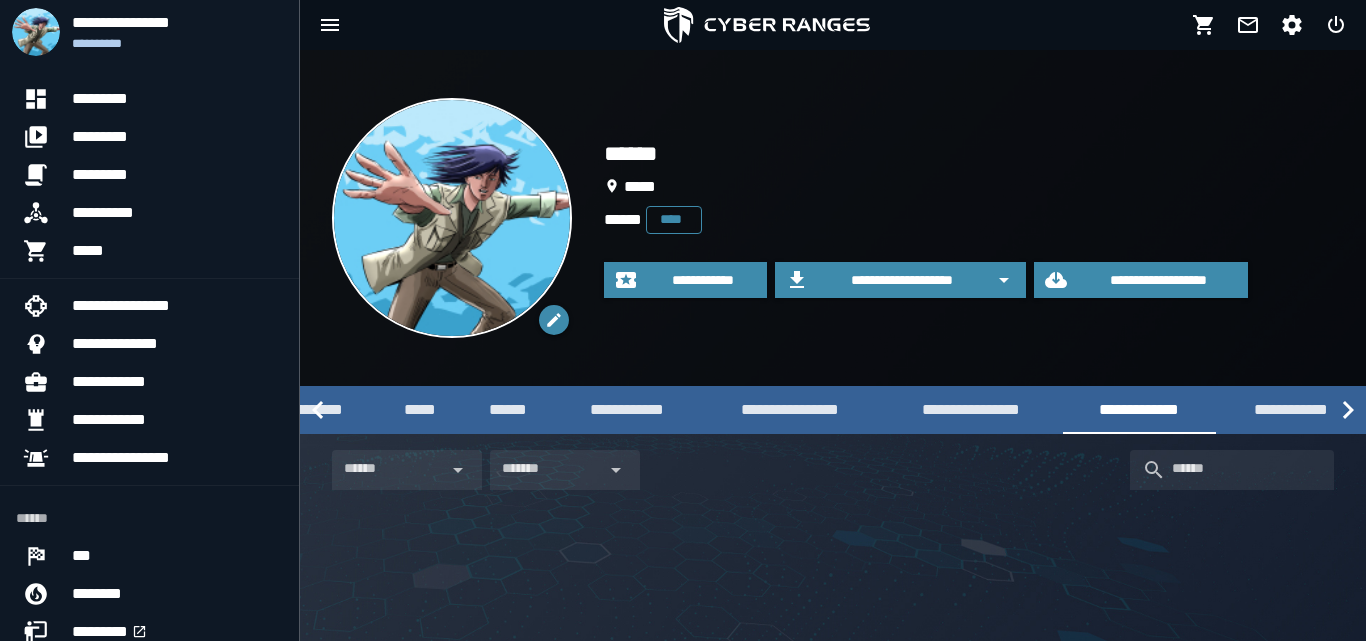 click on "**********" at bounding box center (833, 410) 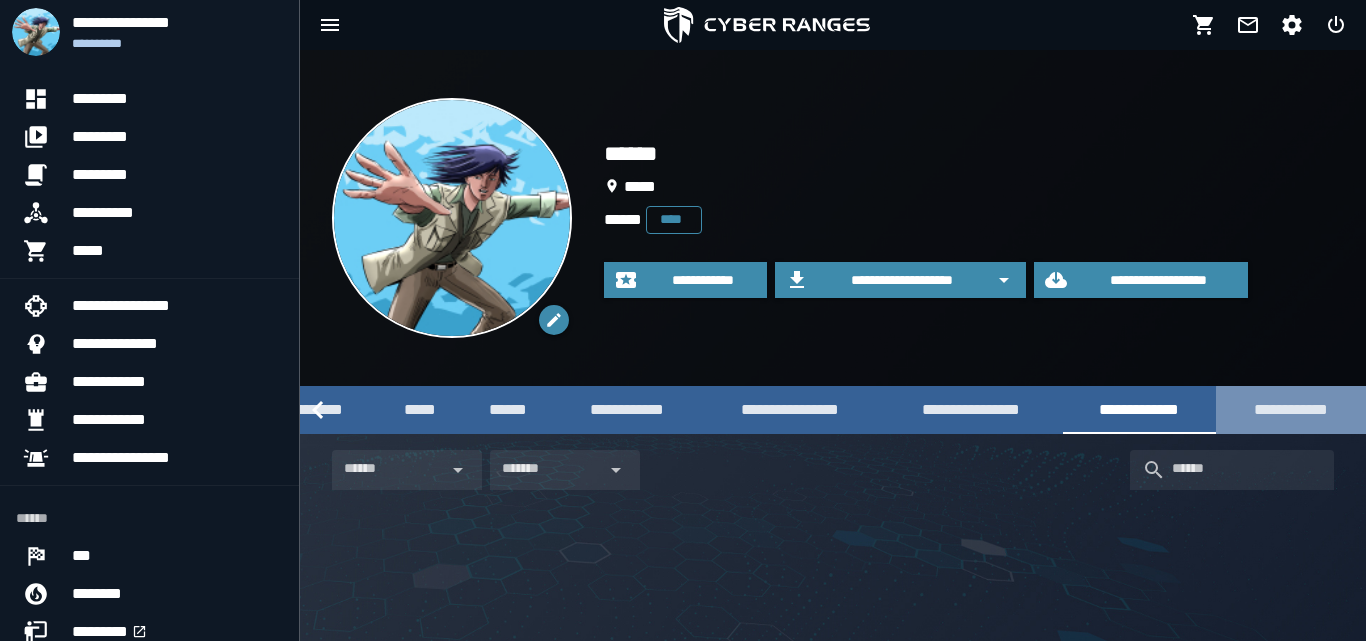 click on "**********" at bounding box center [1291, 409] 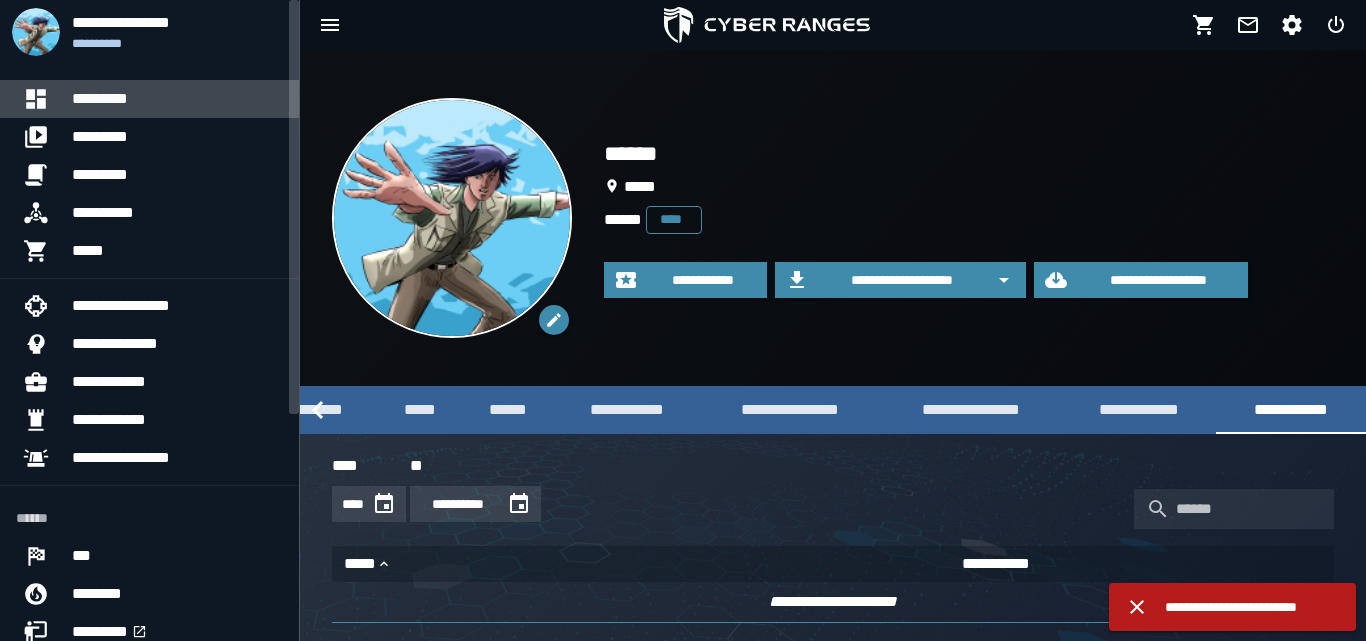 click on "*********" at bounding box center (177, 99) 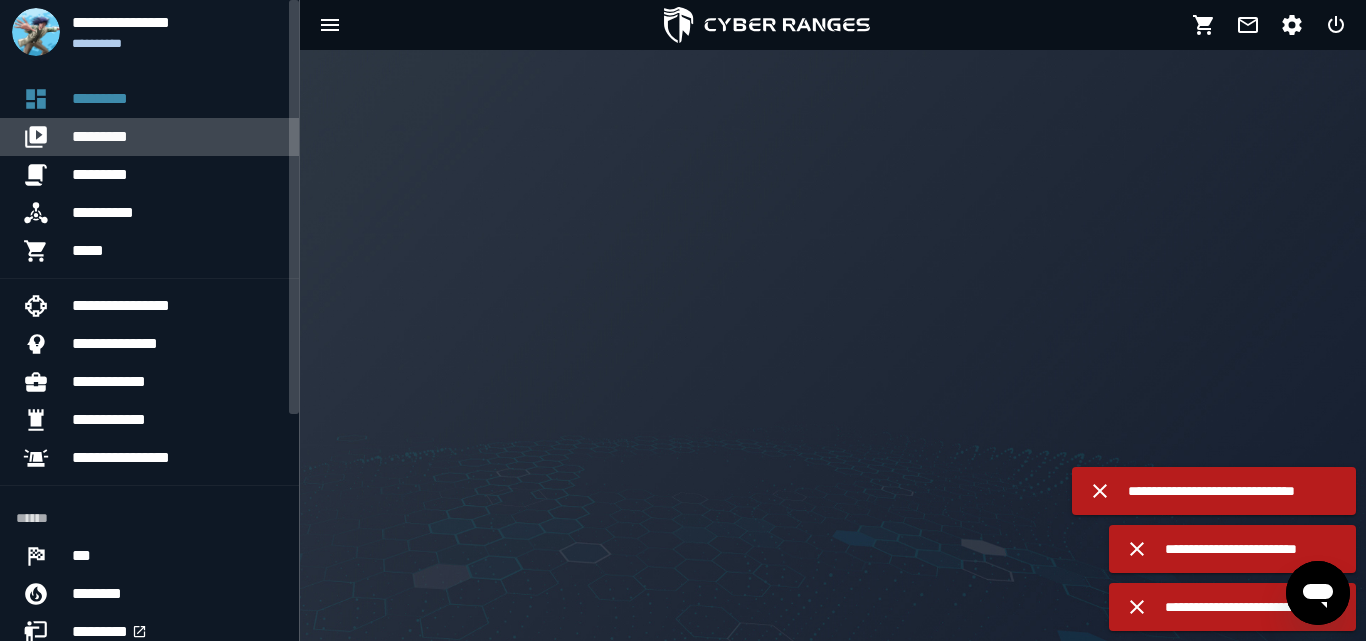 click on "*********" at bounding box center [177, 137] 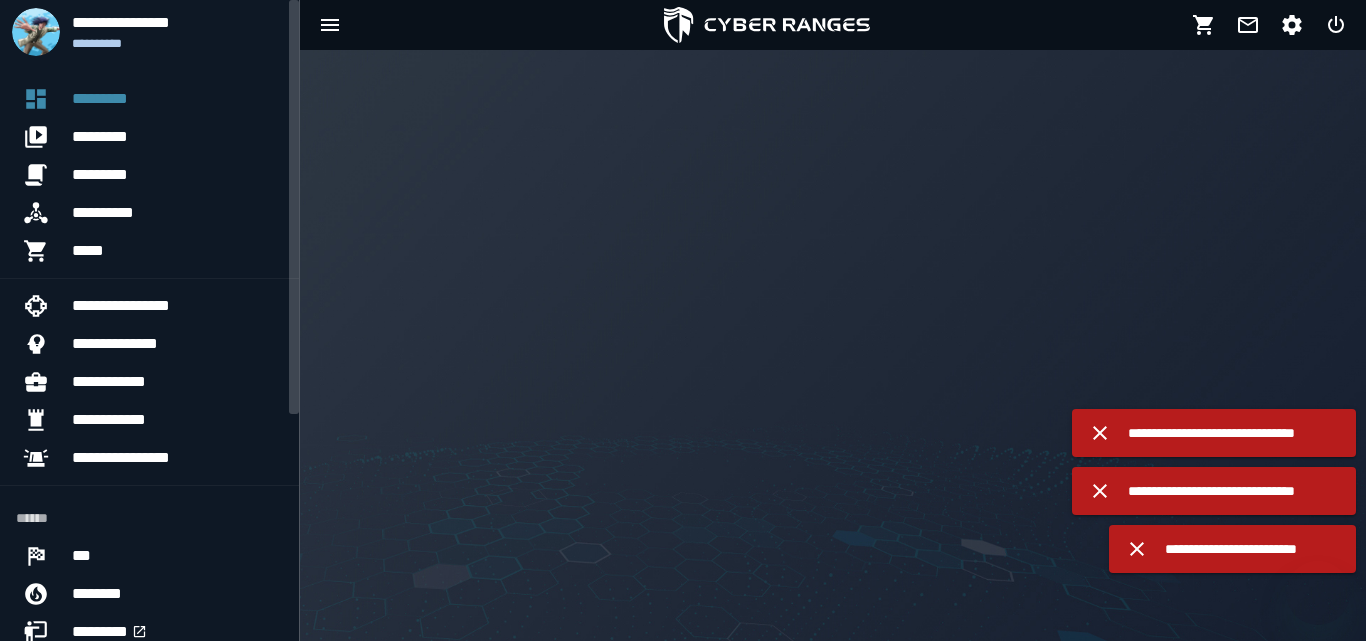 scroll, scrollTop: 0, scrollLeft: 0, axis: both 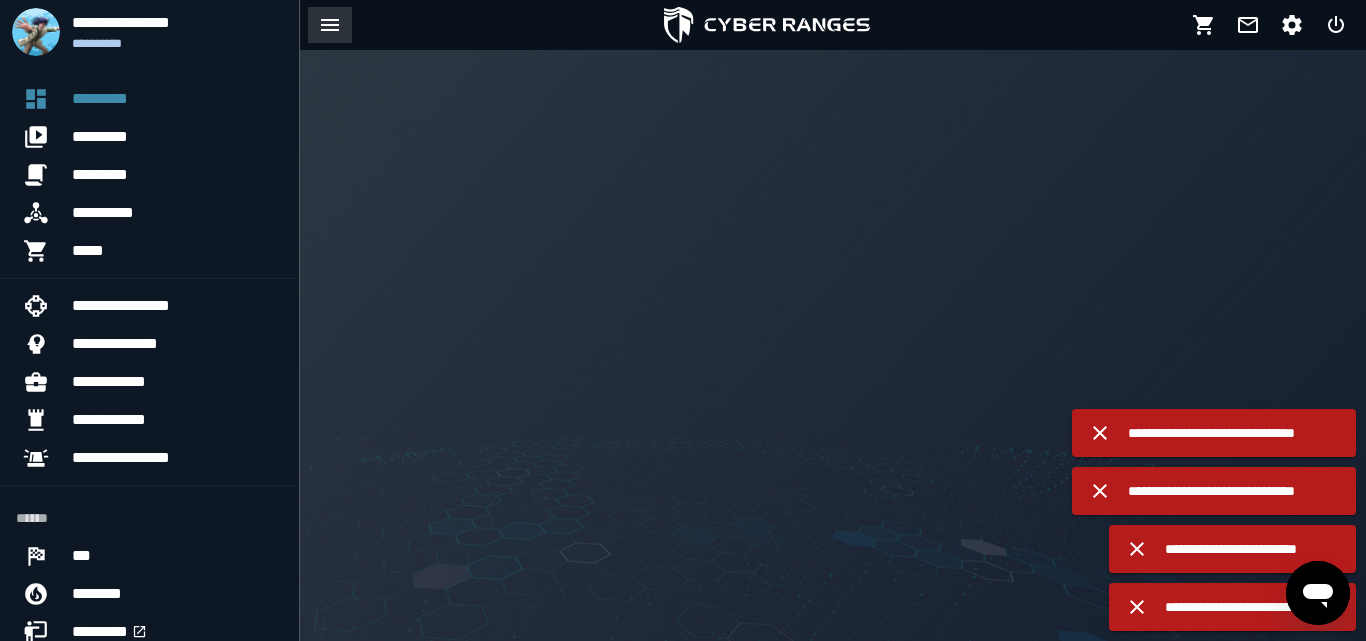 click 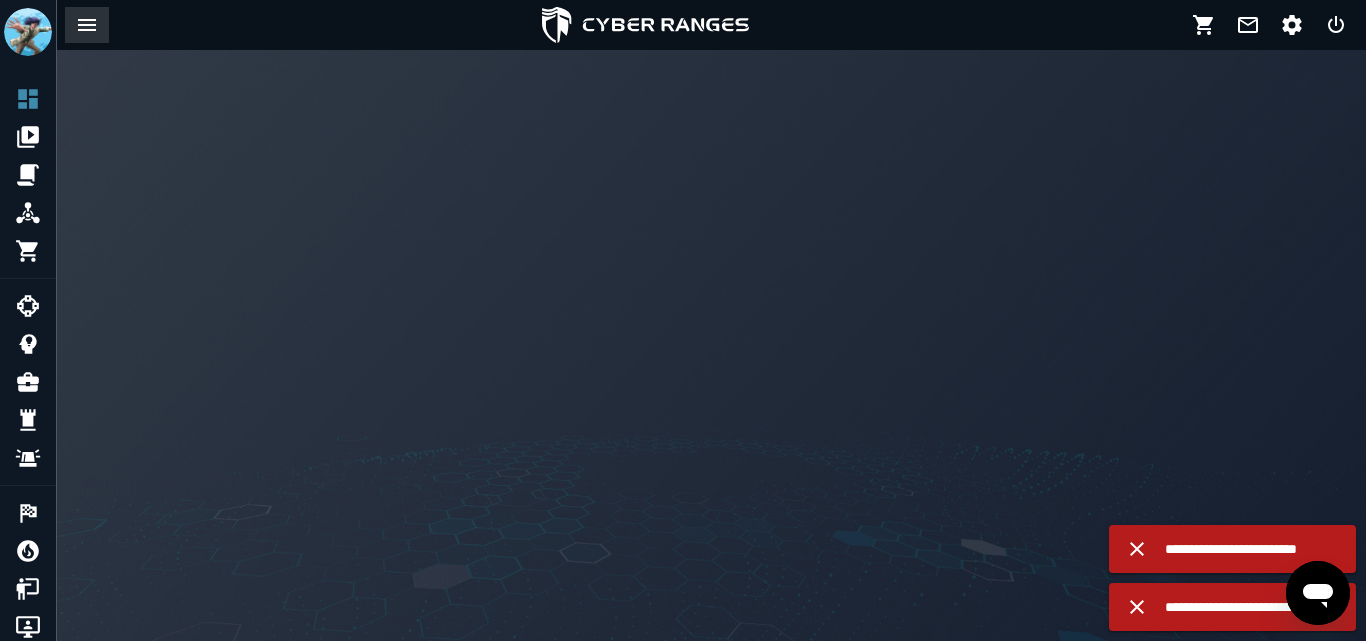 click 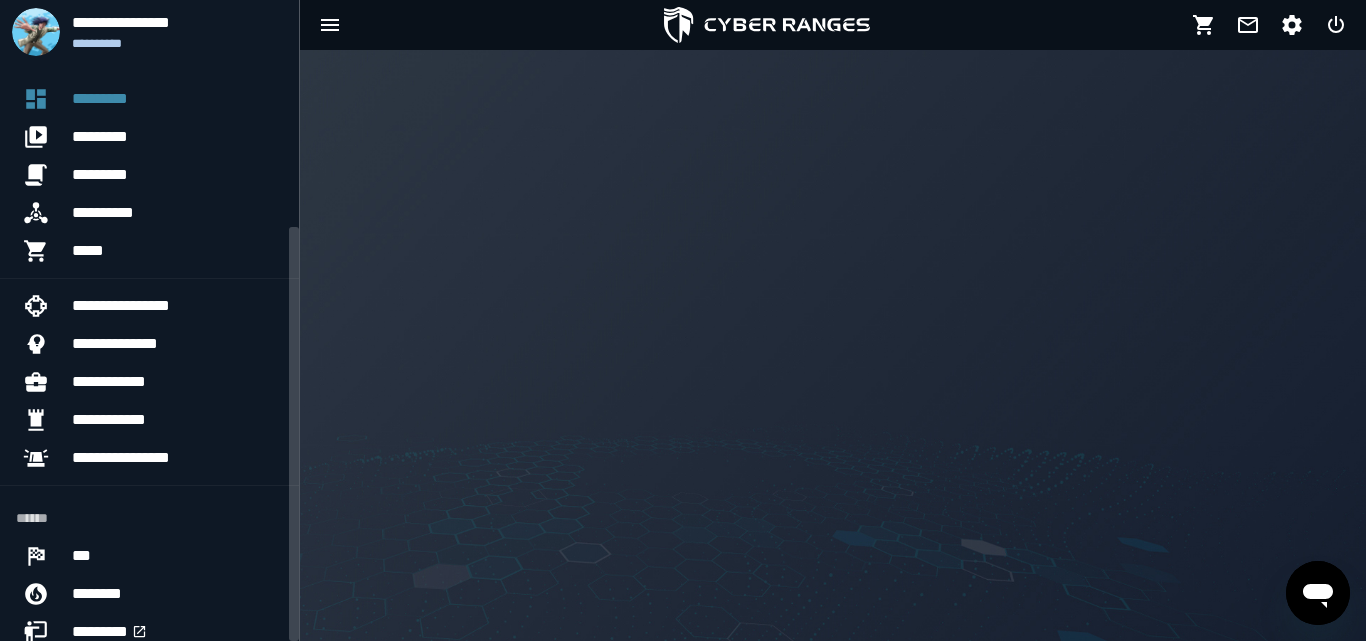 scroll, scrollTop: 352, scrollLeft: 0, axis: vertical 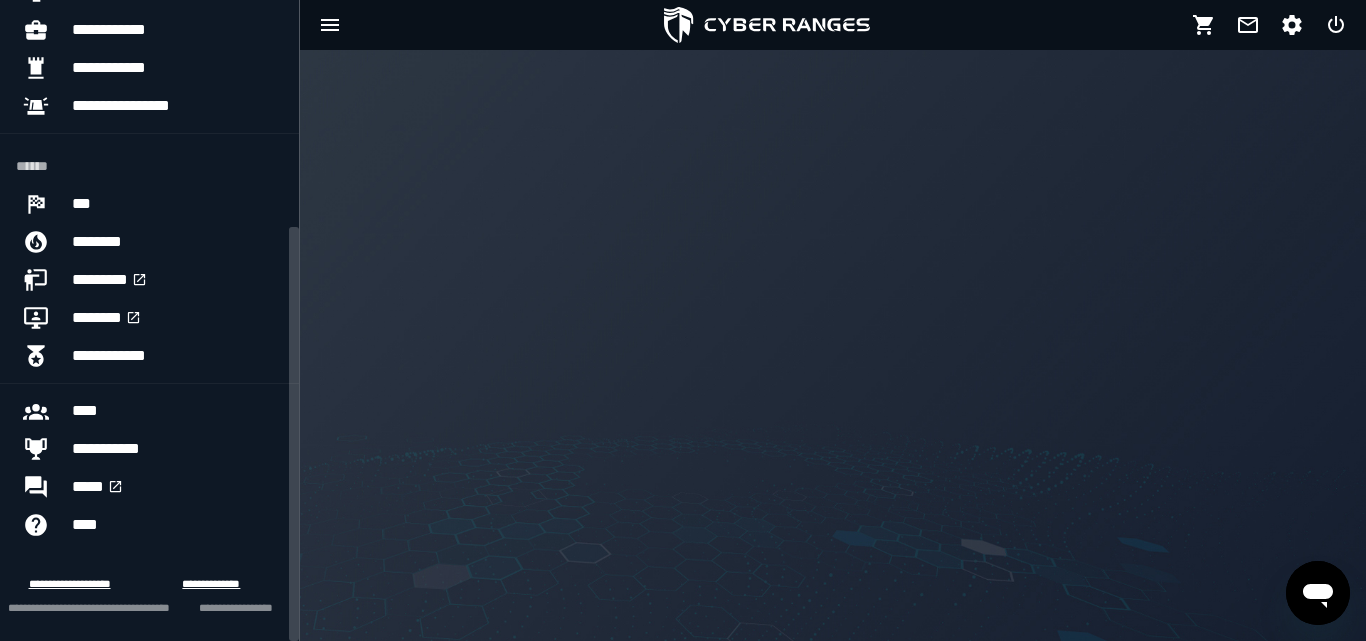 click on "**********" 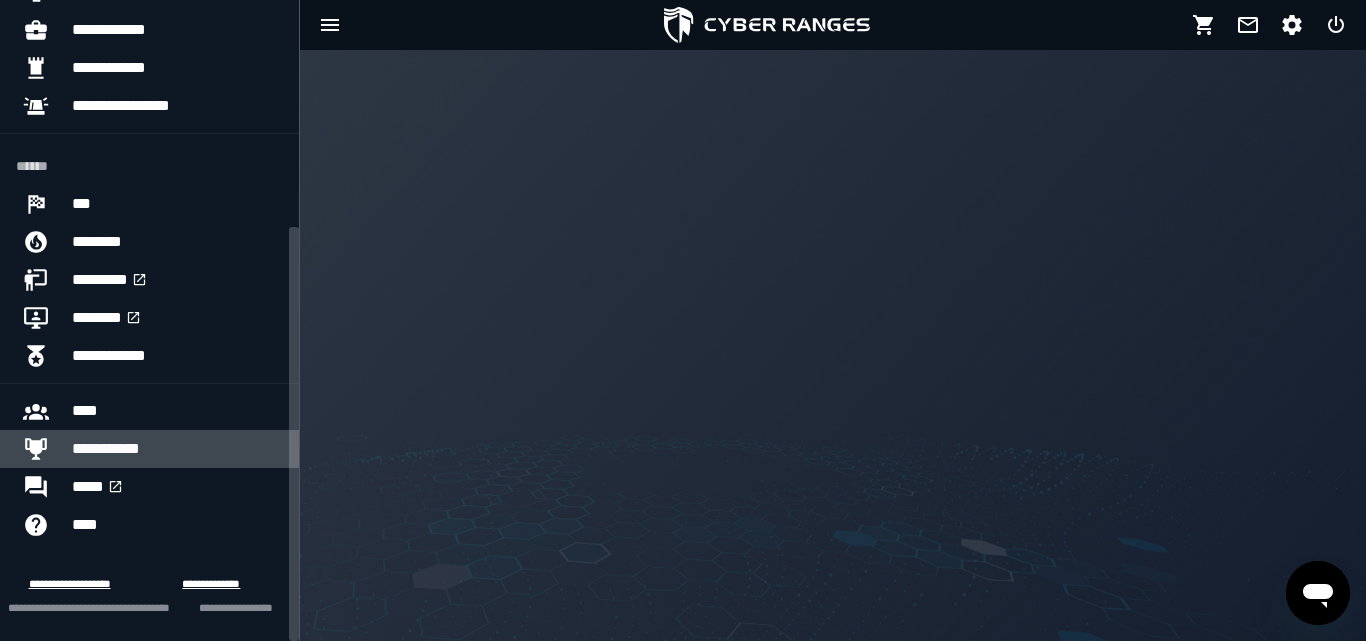 click on "**********" at bounding box center [177, 449] 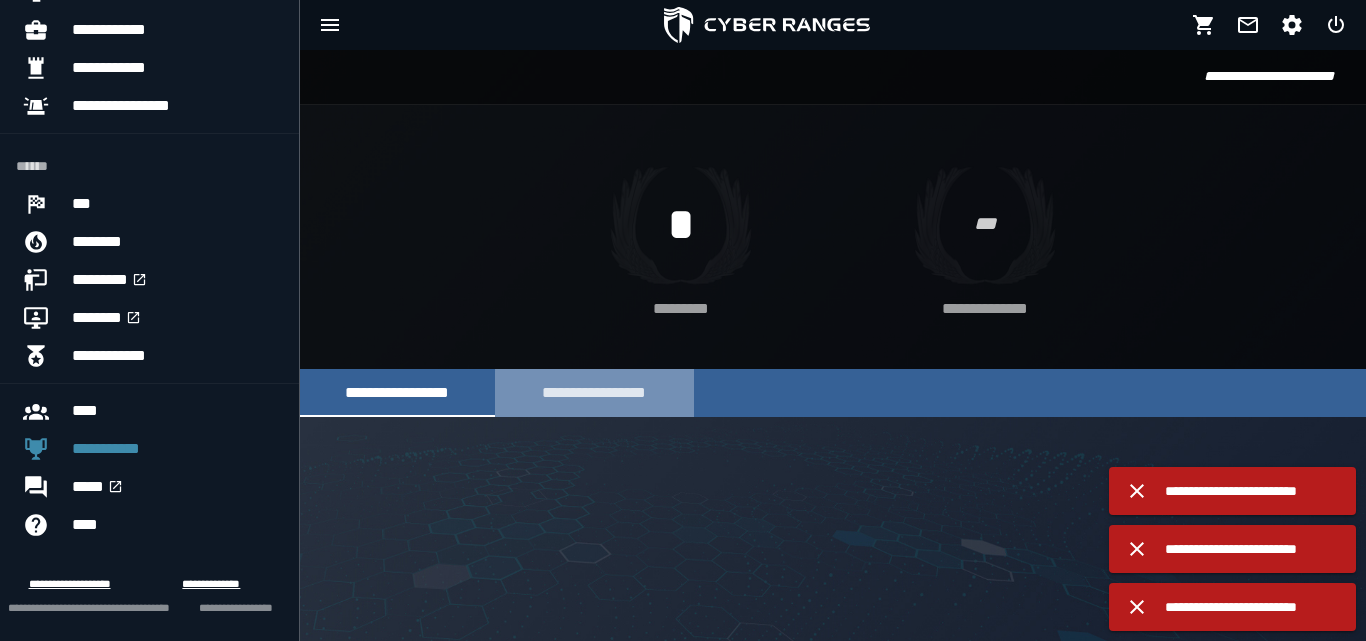 click on "**********" at bounding box center (594, 392) 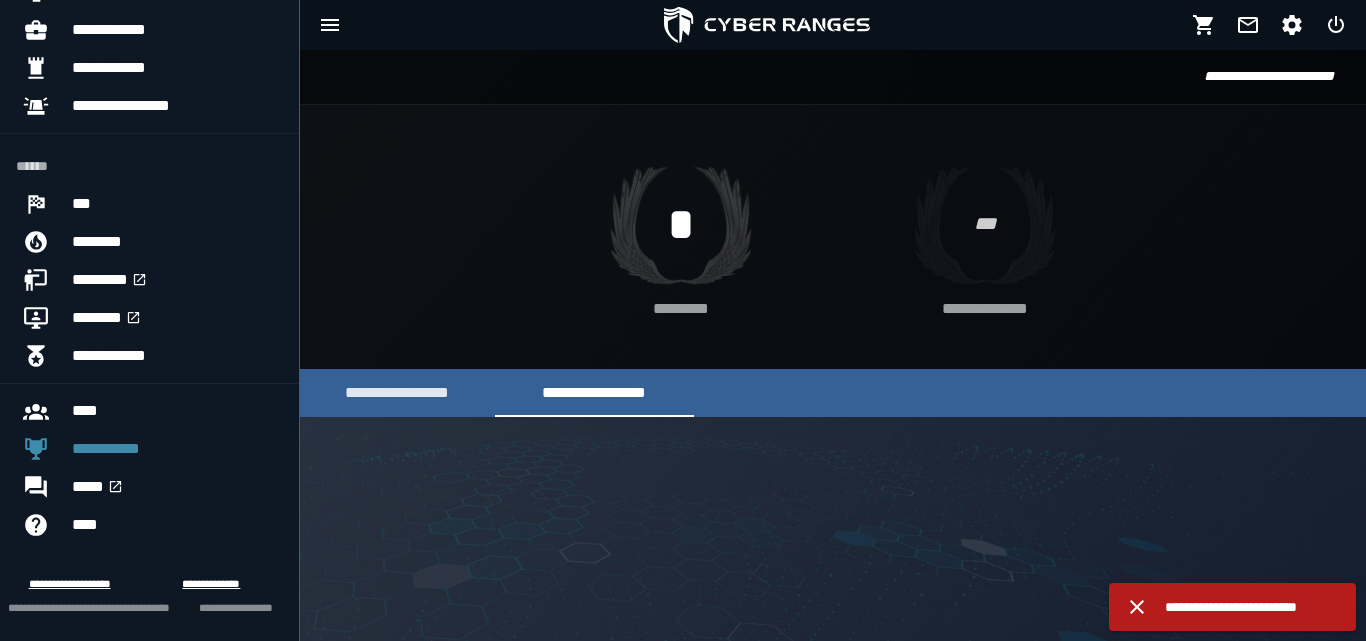 click on "*" at bounding box center [681, 225] 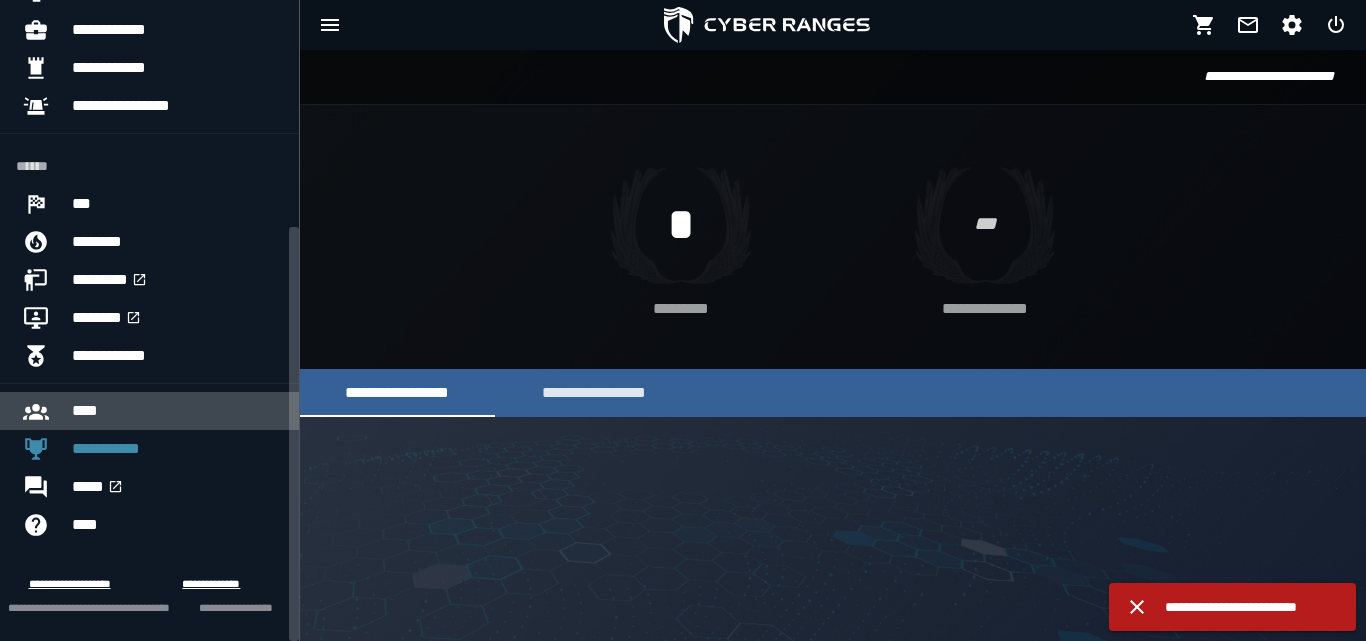 click on "****" at bounding box center (177, 411) 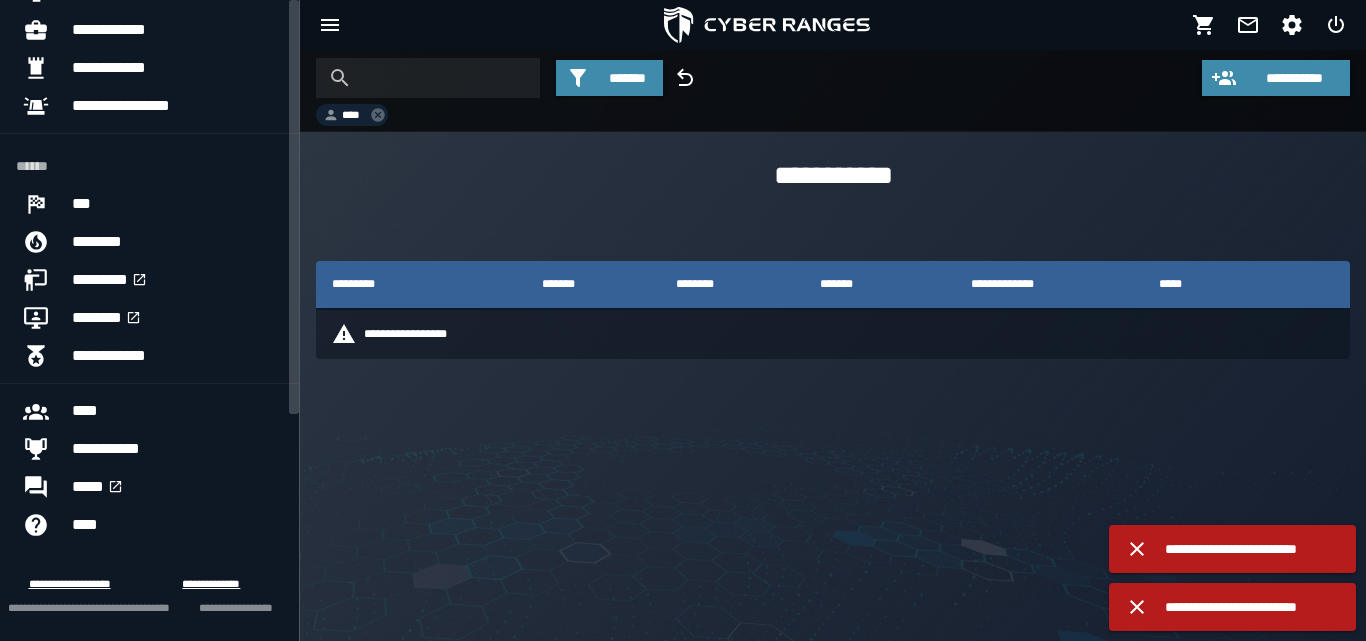 scroll, scrollTop: 0, scrollLeft: 0, axis: both 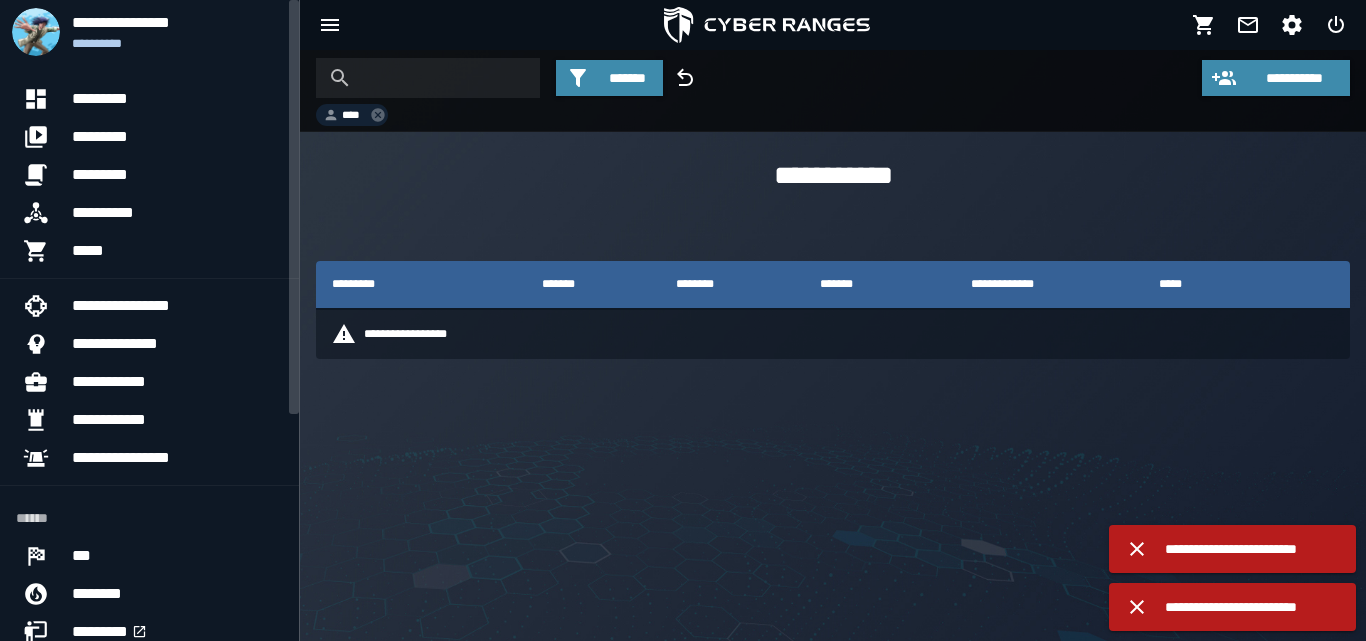 click on "**********" 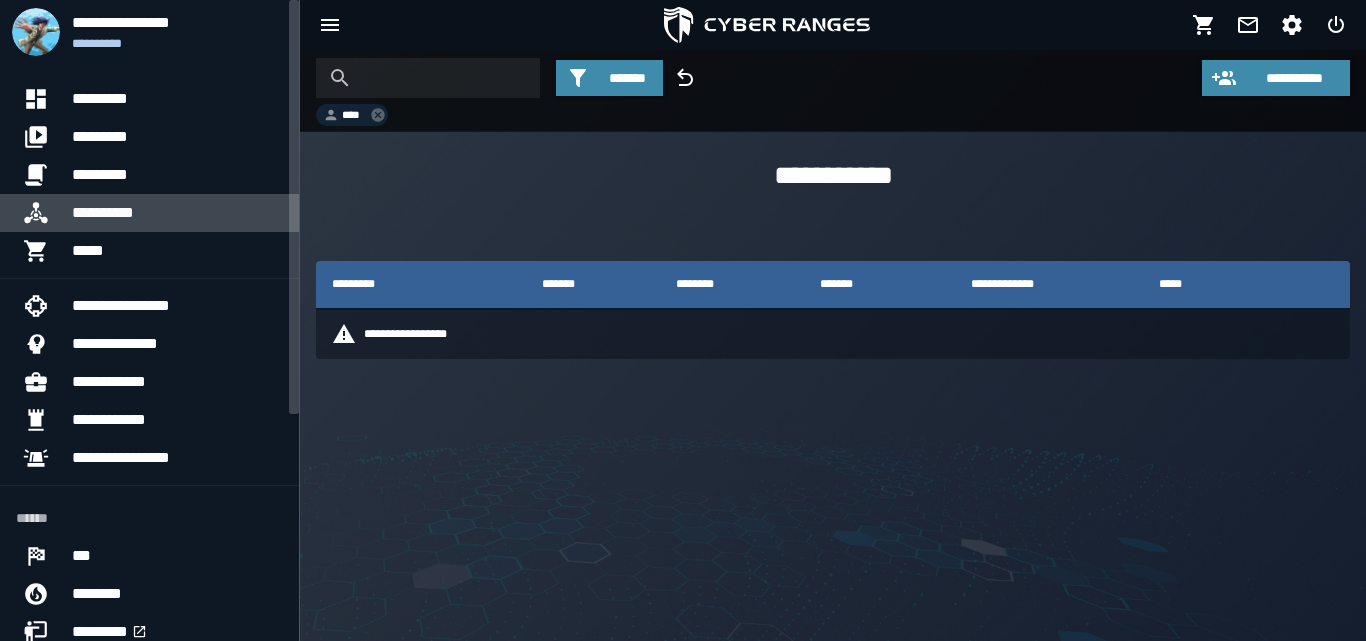 click on "**********" at bounding box center [177, 213] 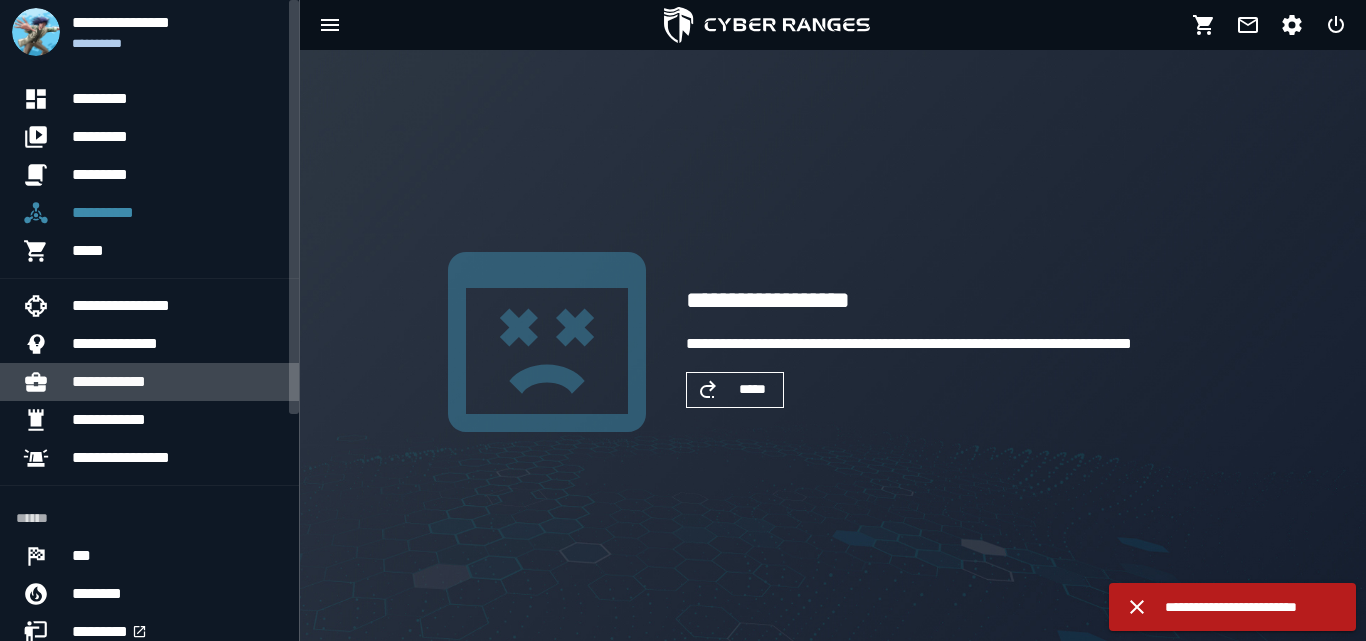click on "**********" at bounding box center (177, 382) 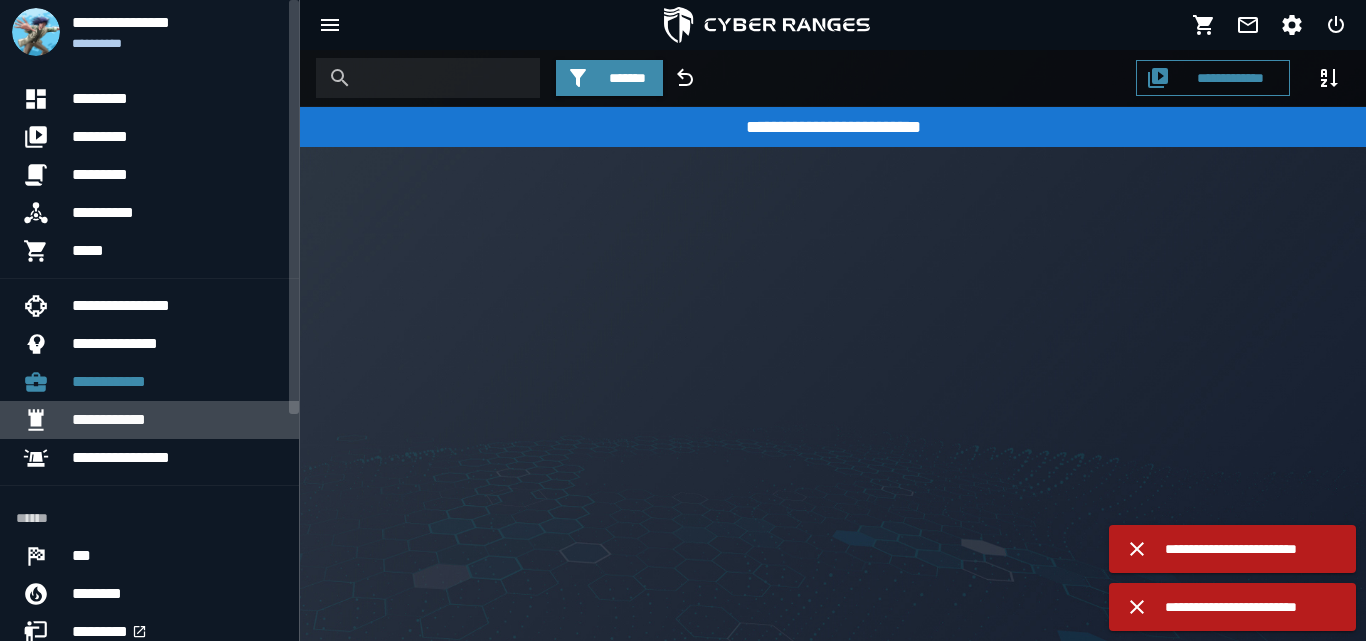 click on "**********" at bounding box center [177, 420] 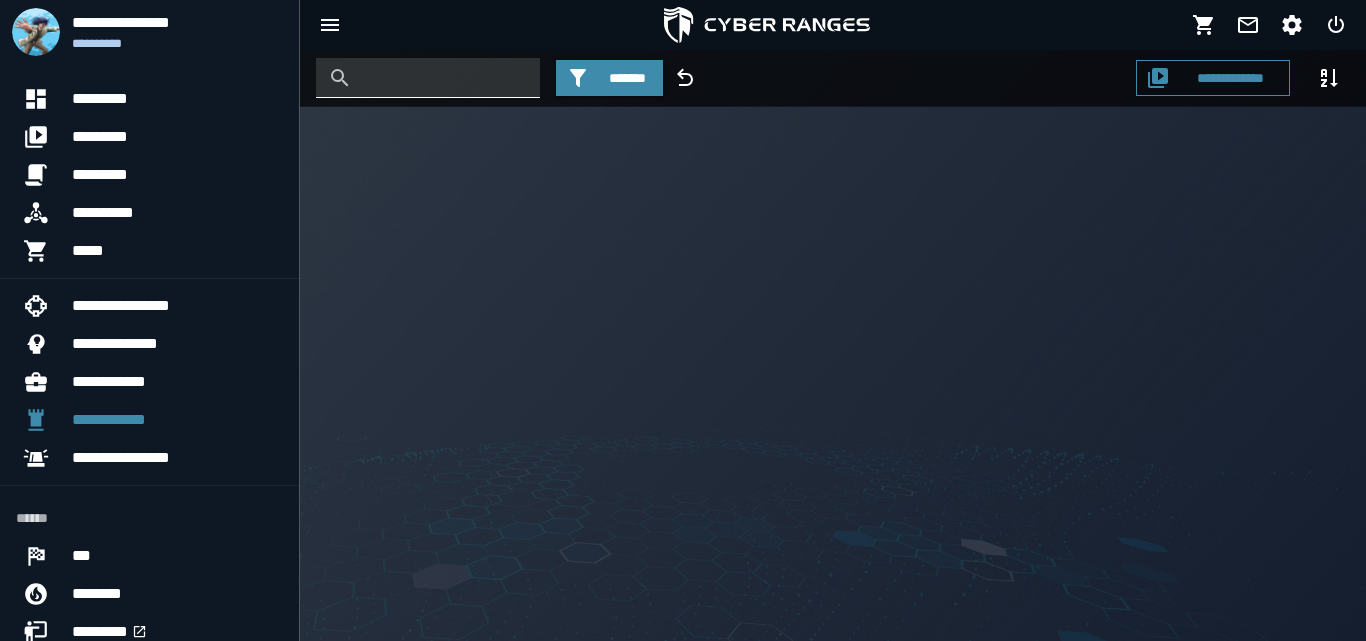 click at bounding box center (443, 78) 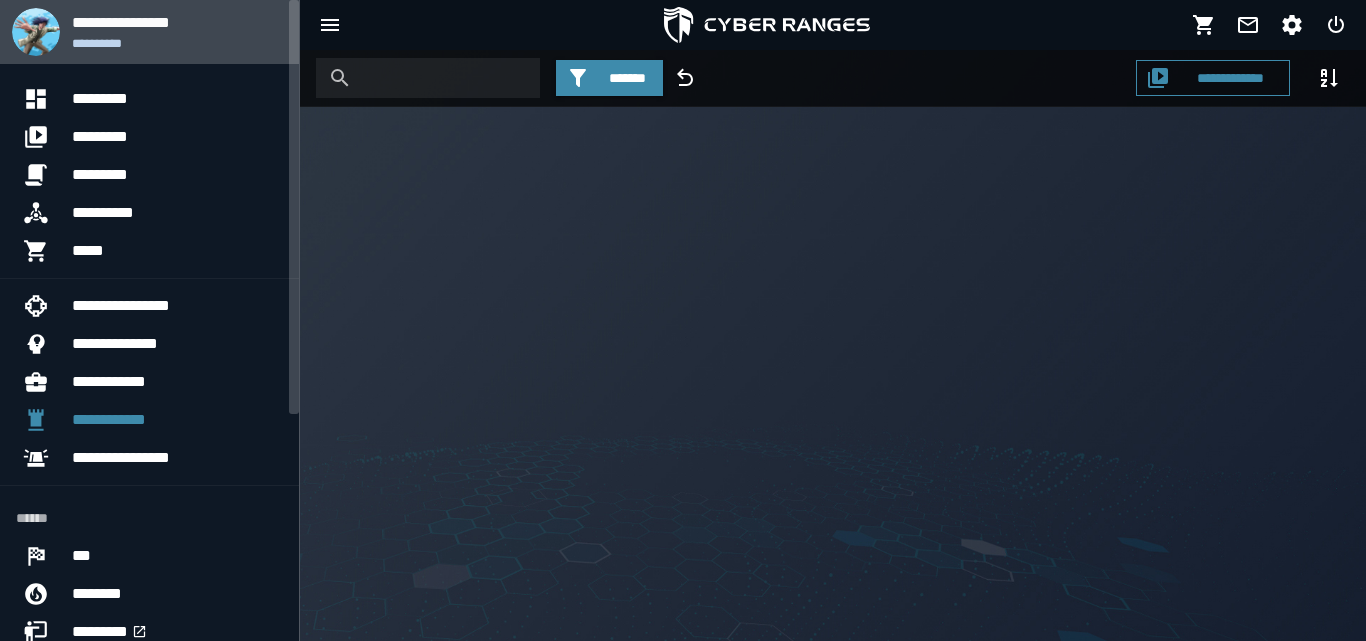 click on "**********" at bounding box center [177, 43] 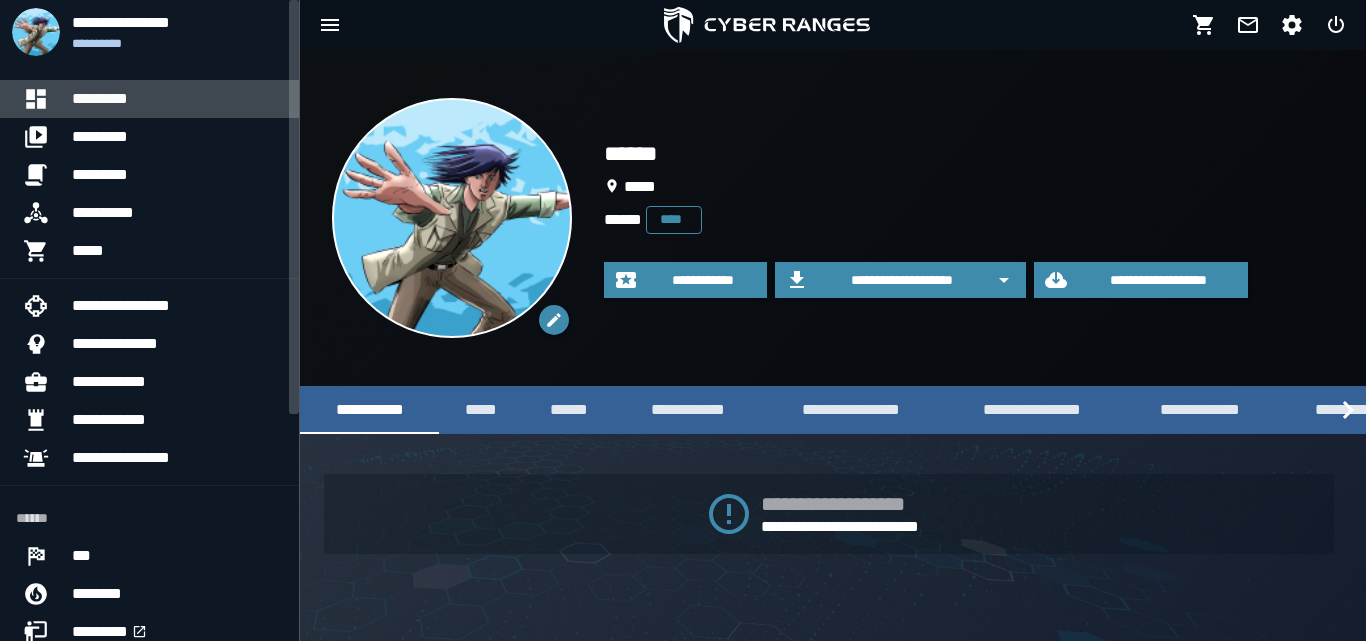click on "*********" at bounding box center (177, 99) 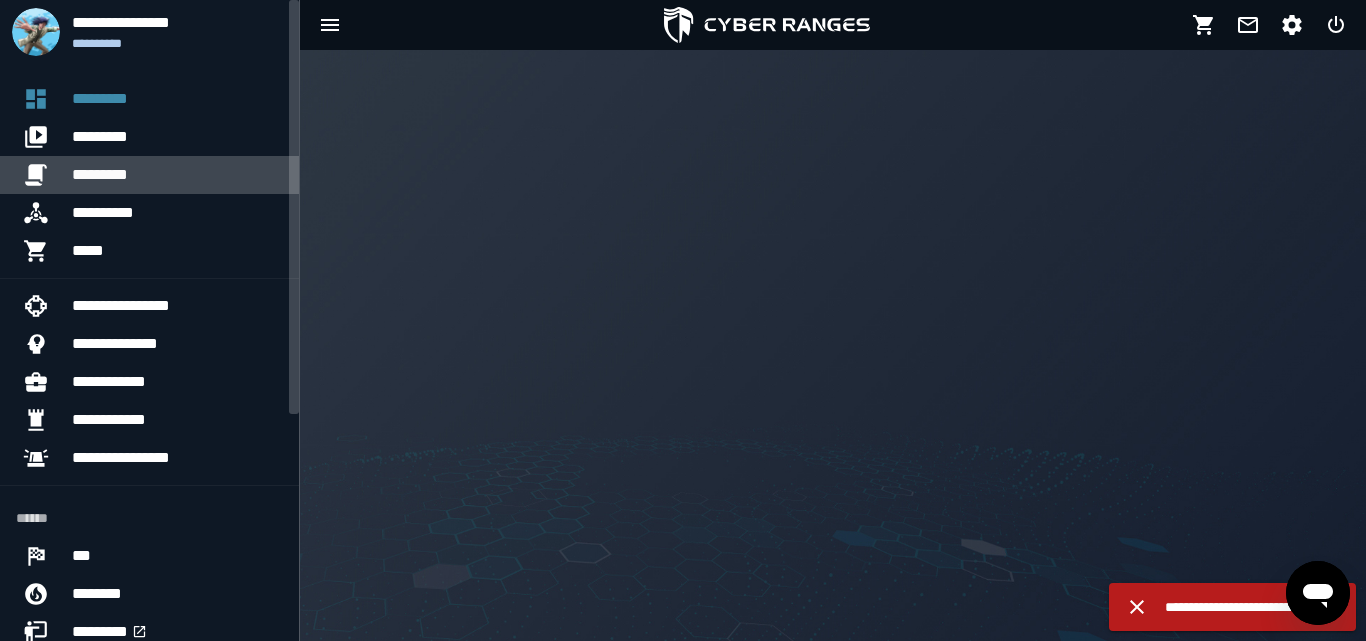 click on "*********" at bounding box center [177, 175] 